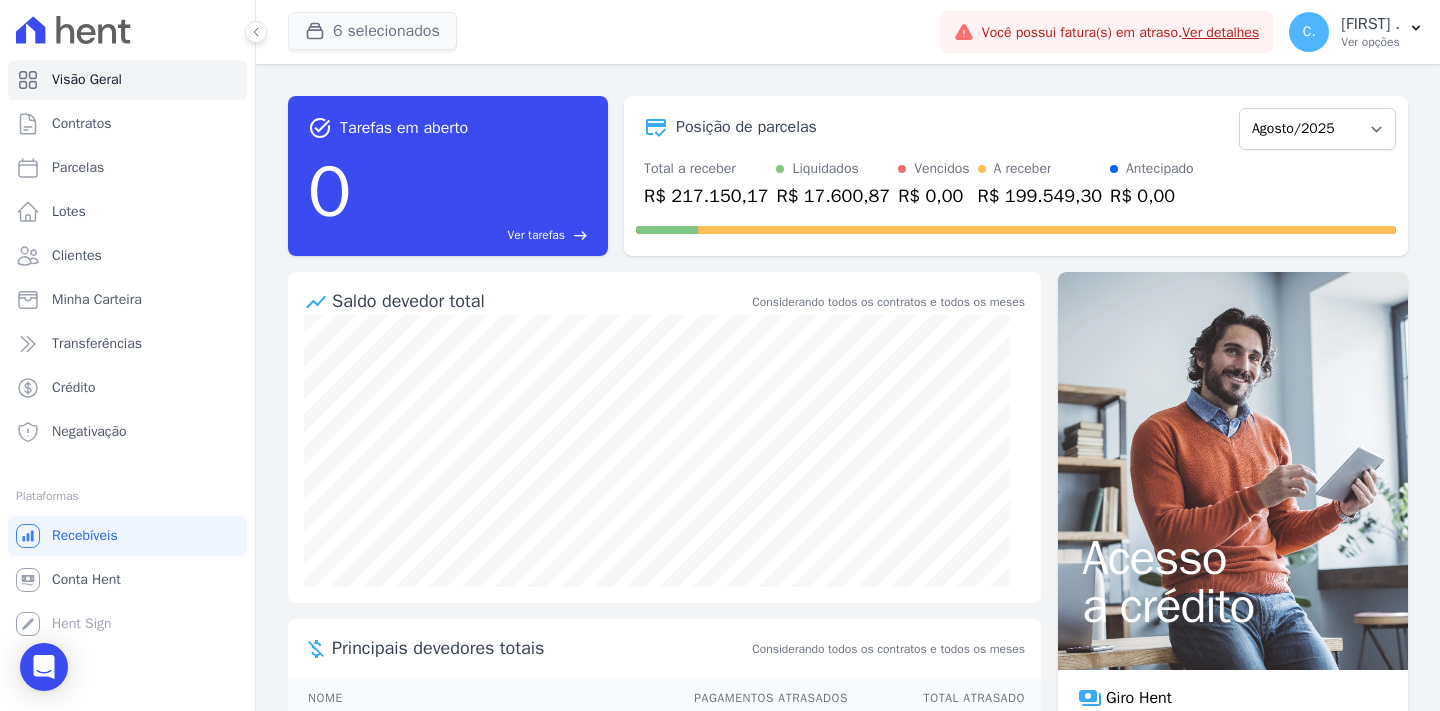 scroll, scrollTop: 0, scrollLeft: 0, axis: both 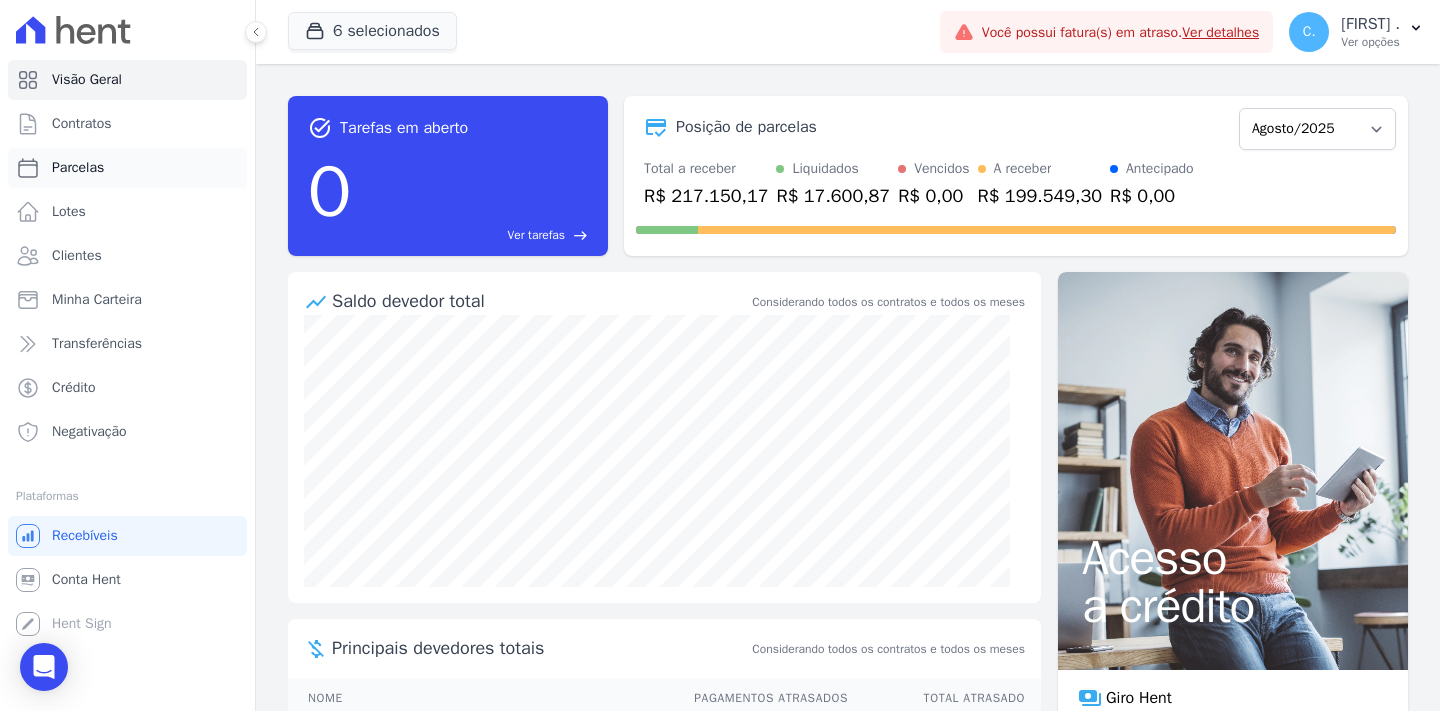 click on "Parcelas" at bounding box center [127, 168] 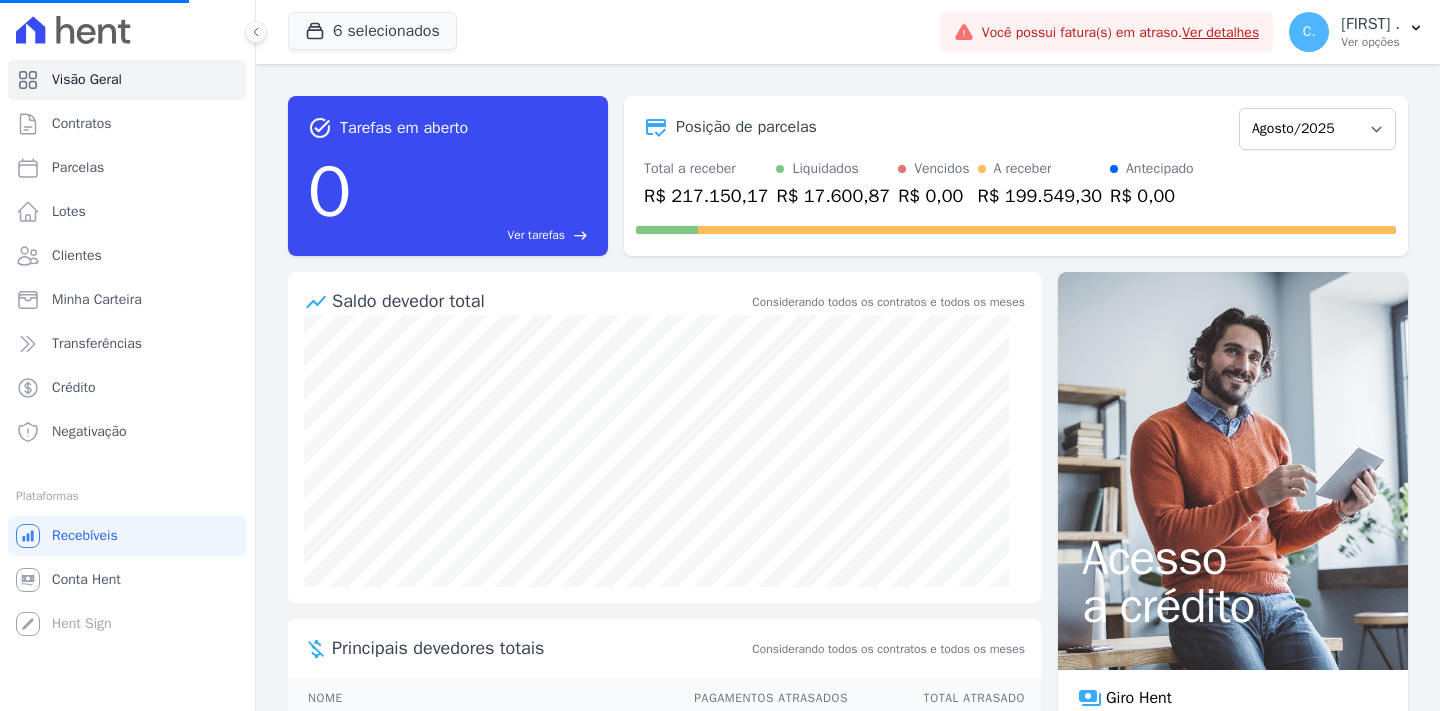 select 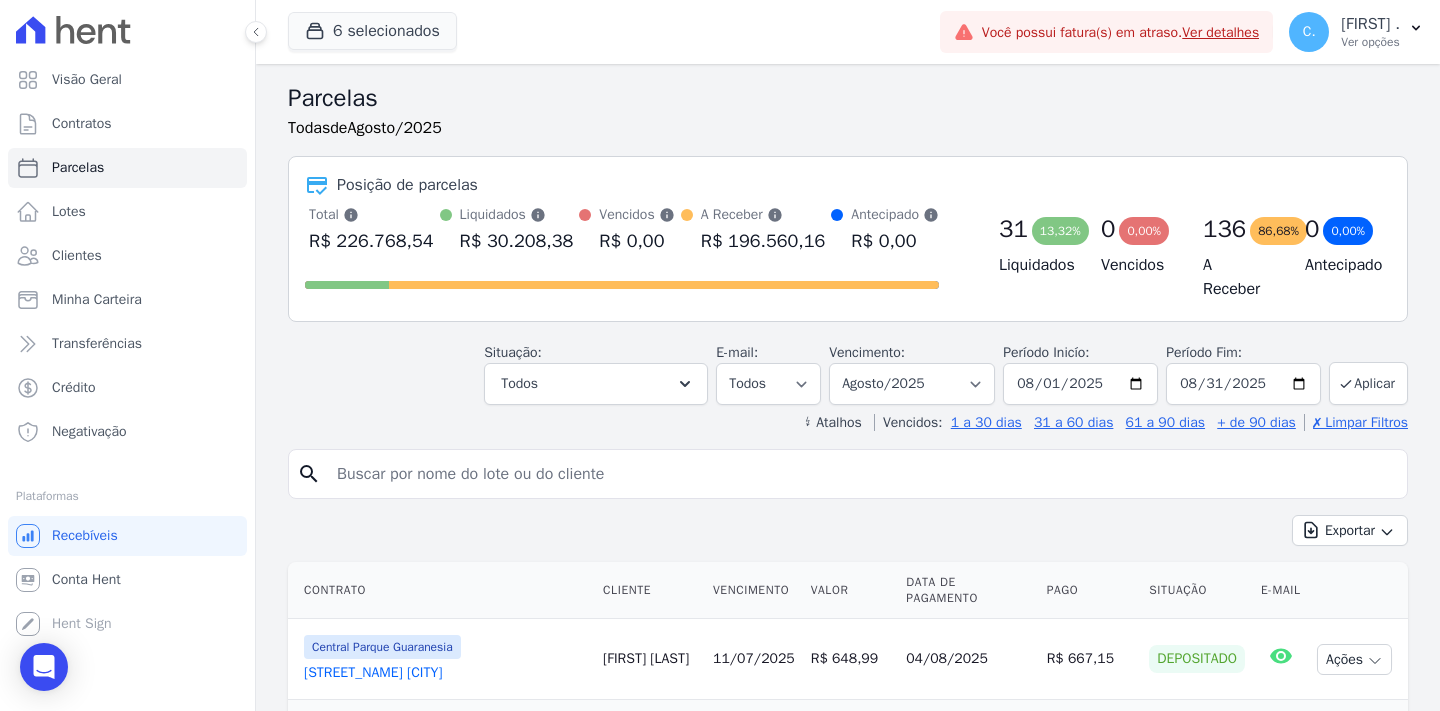 click on "Ver detalhes" at bounding box center (1220, 32) 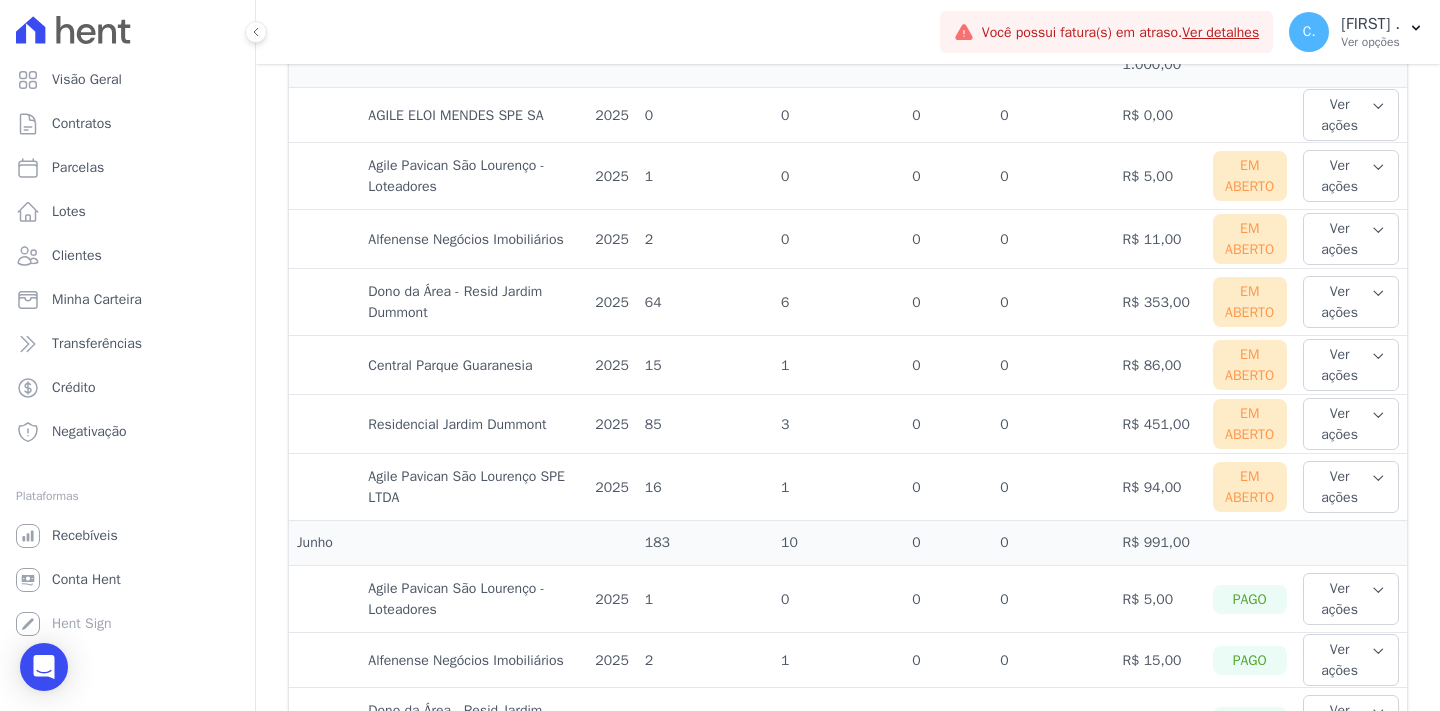 scroll, scrollTop: 1151, scrollLeft: 0, axis: vertical 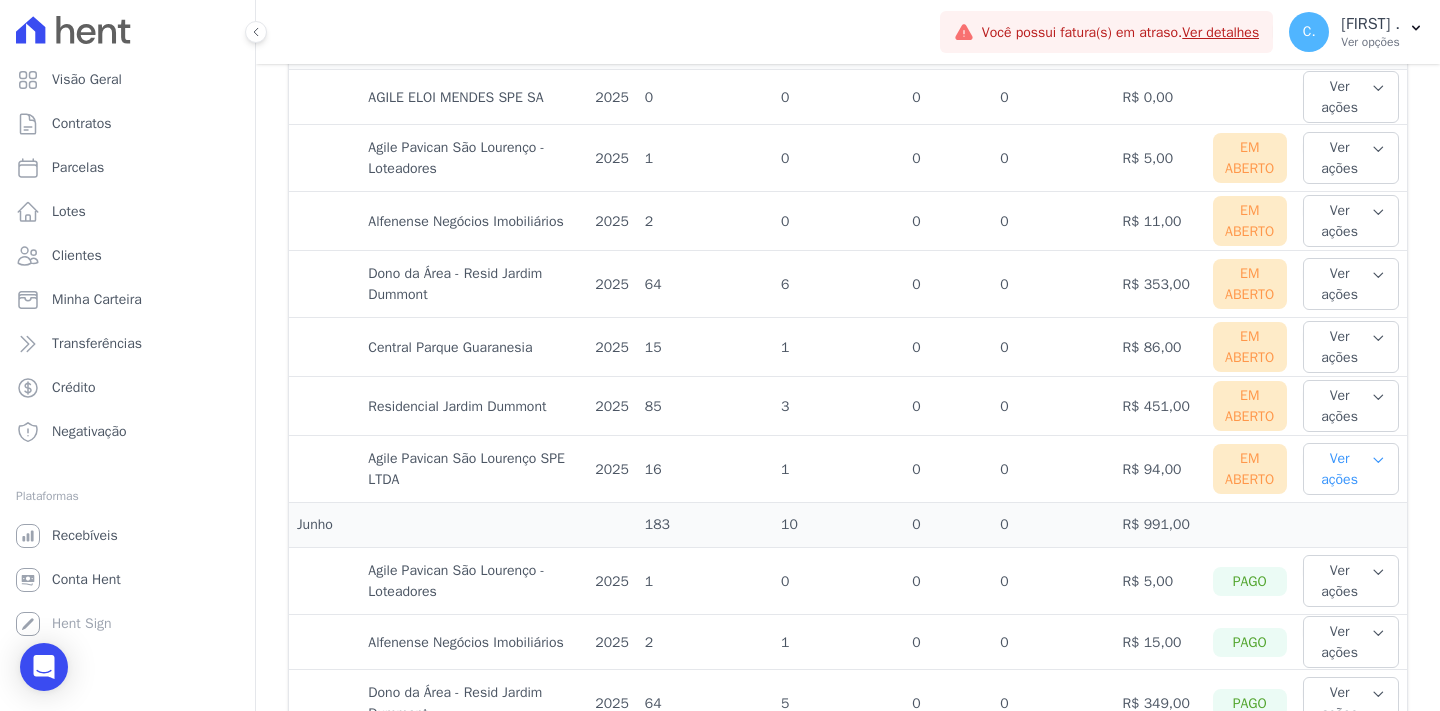 click on "Ver ações" at bounding box center [1351, 469] 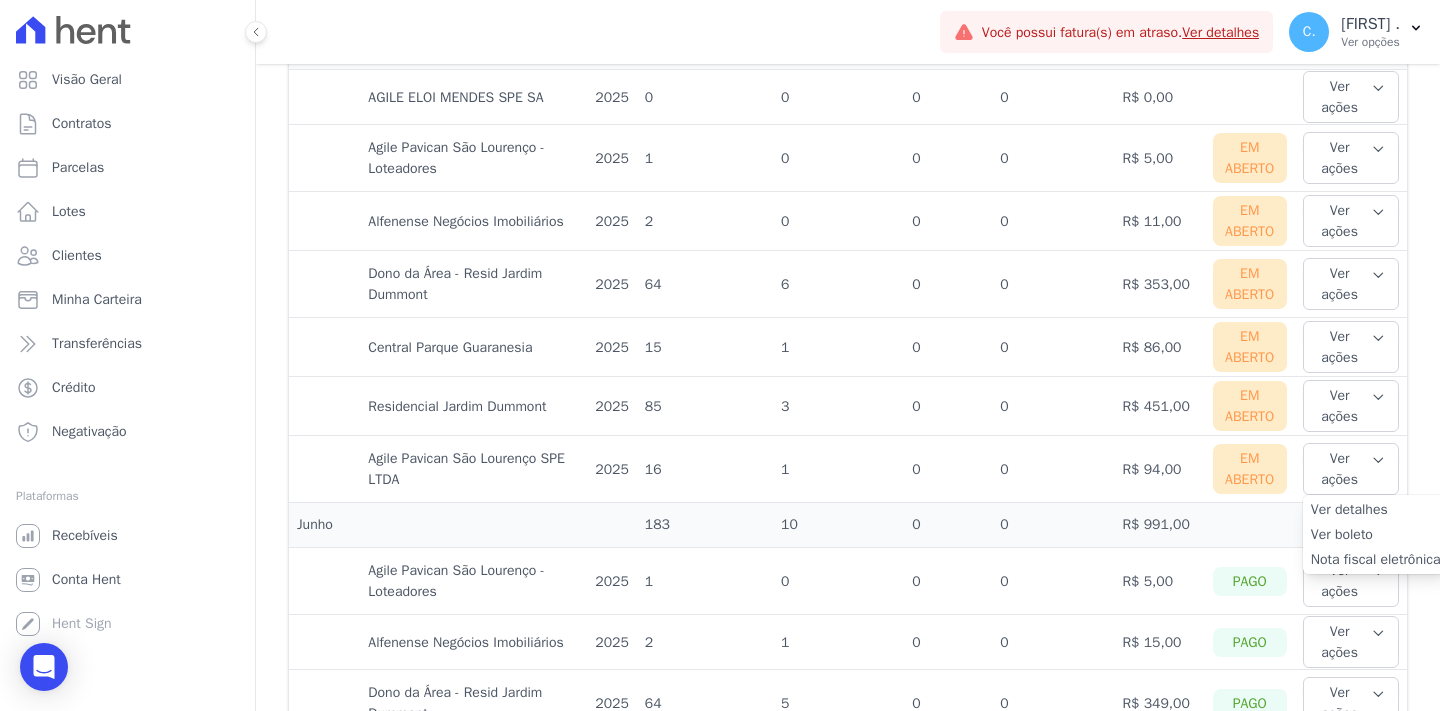 click on "Ver boleto" at bounding box center [1376, 534] 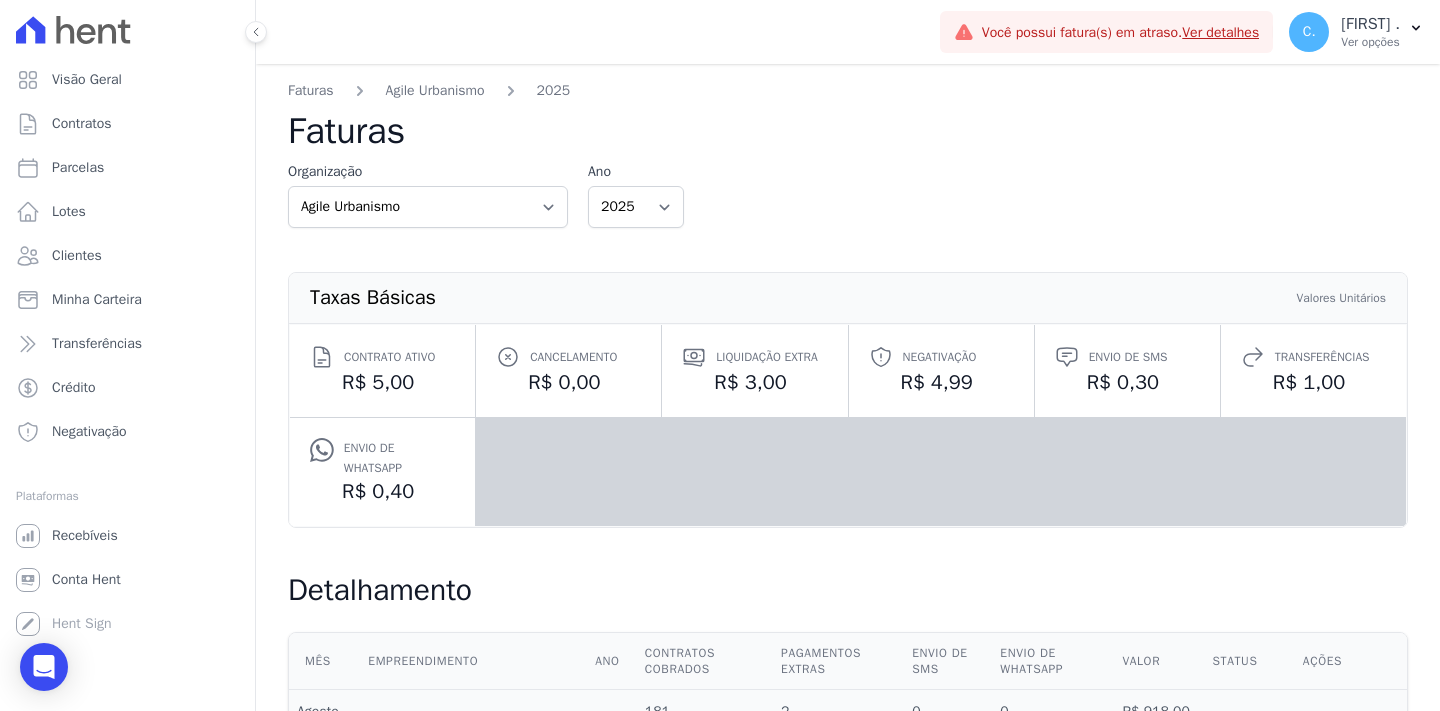 scroll, scrollTop: 0, scrollLeft: 0, axis: both 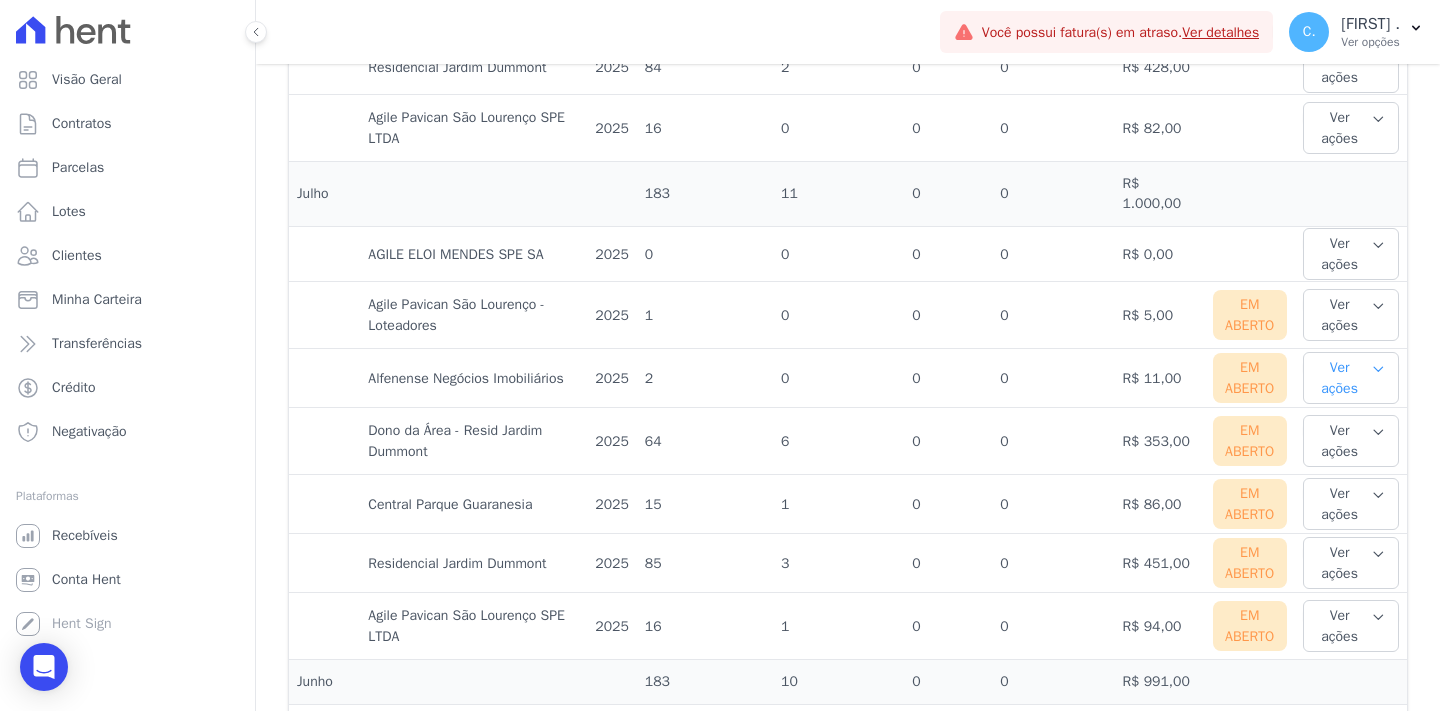click on "Ver ações" at bounding box center [1351, 378] 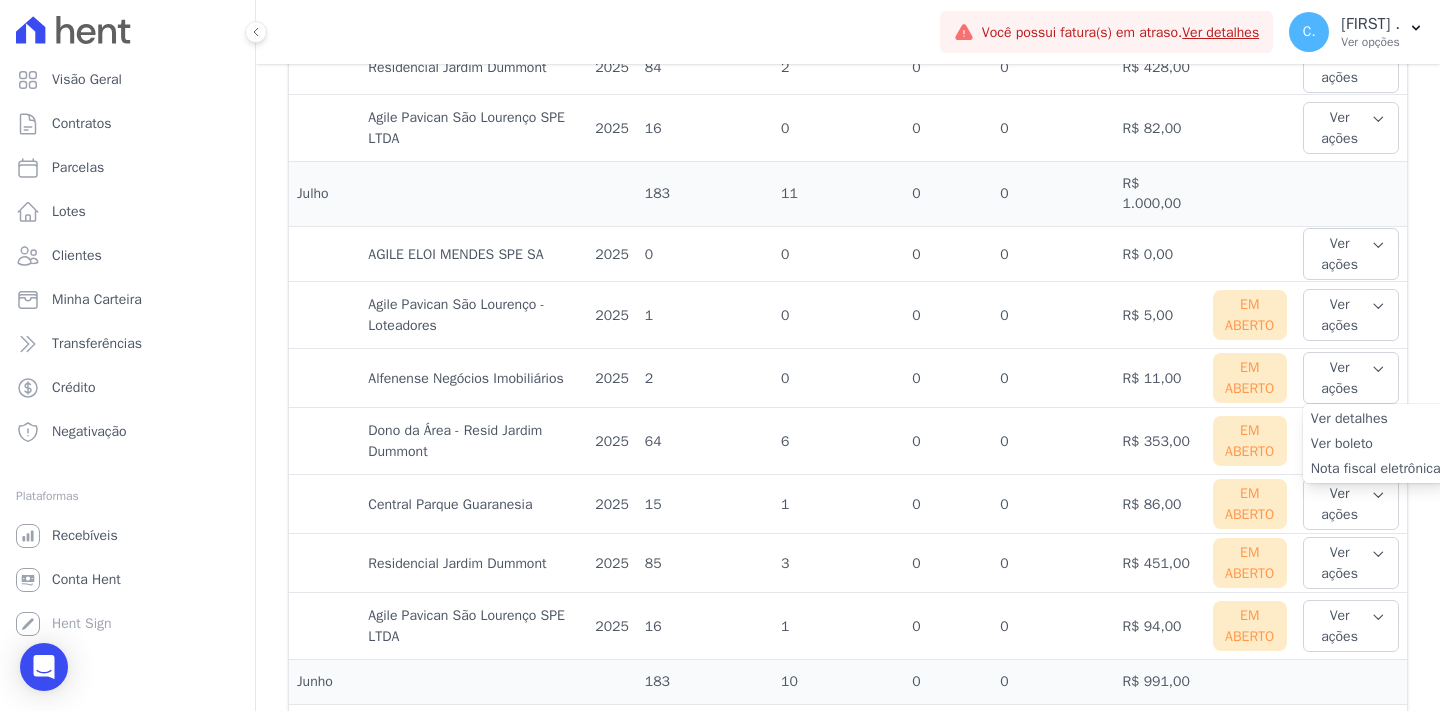 click on "Ver boleto" at bounding box center [1376, 443] 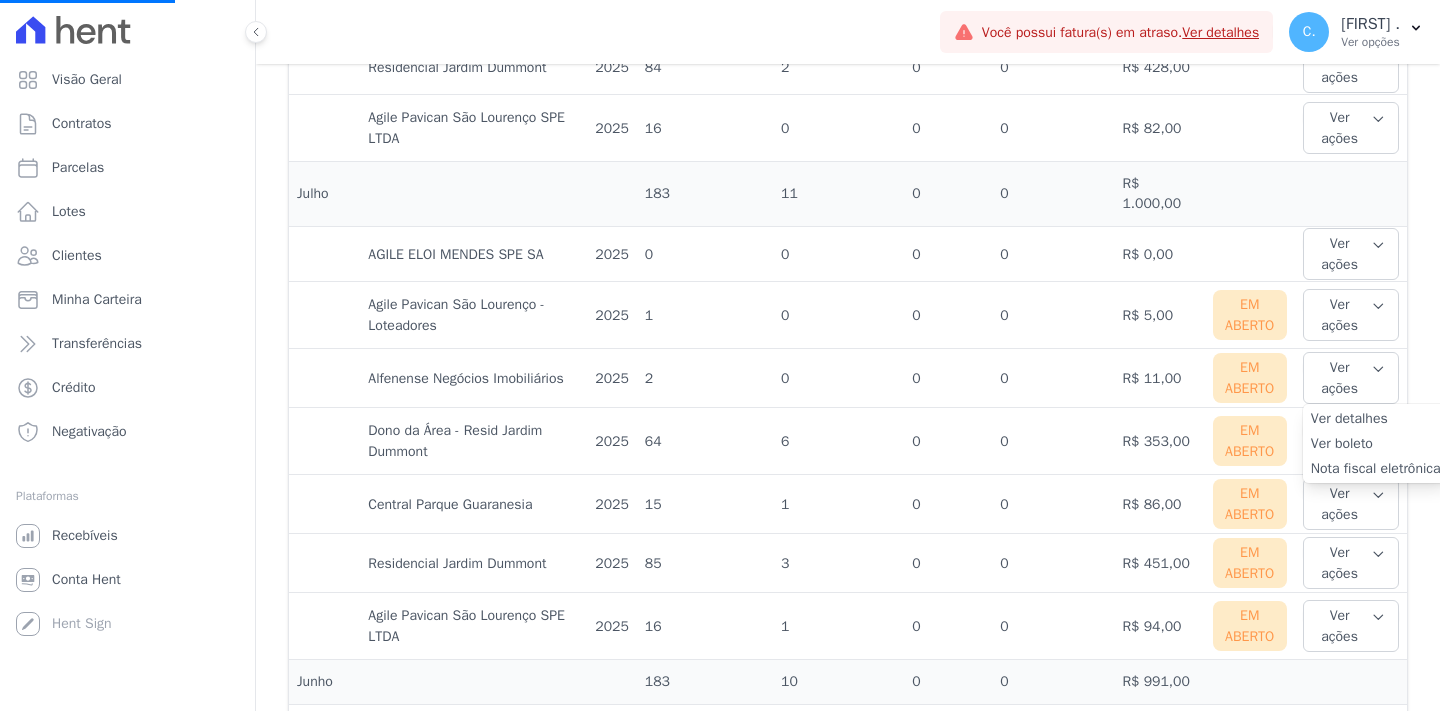 click on "Ver boleto" at bounding box center [1376, 443] 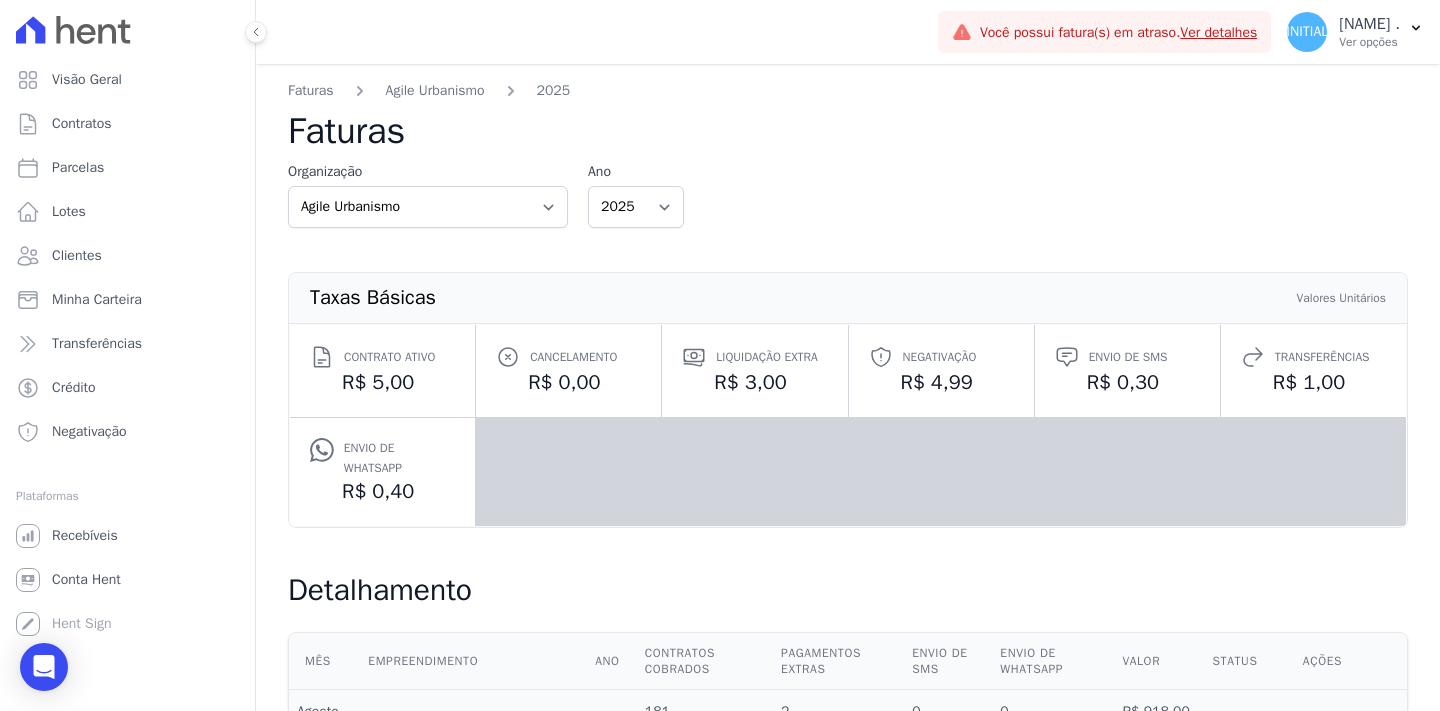 scroll, scrollTop: 0, scrollLeft: 0, axis: both 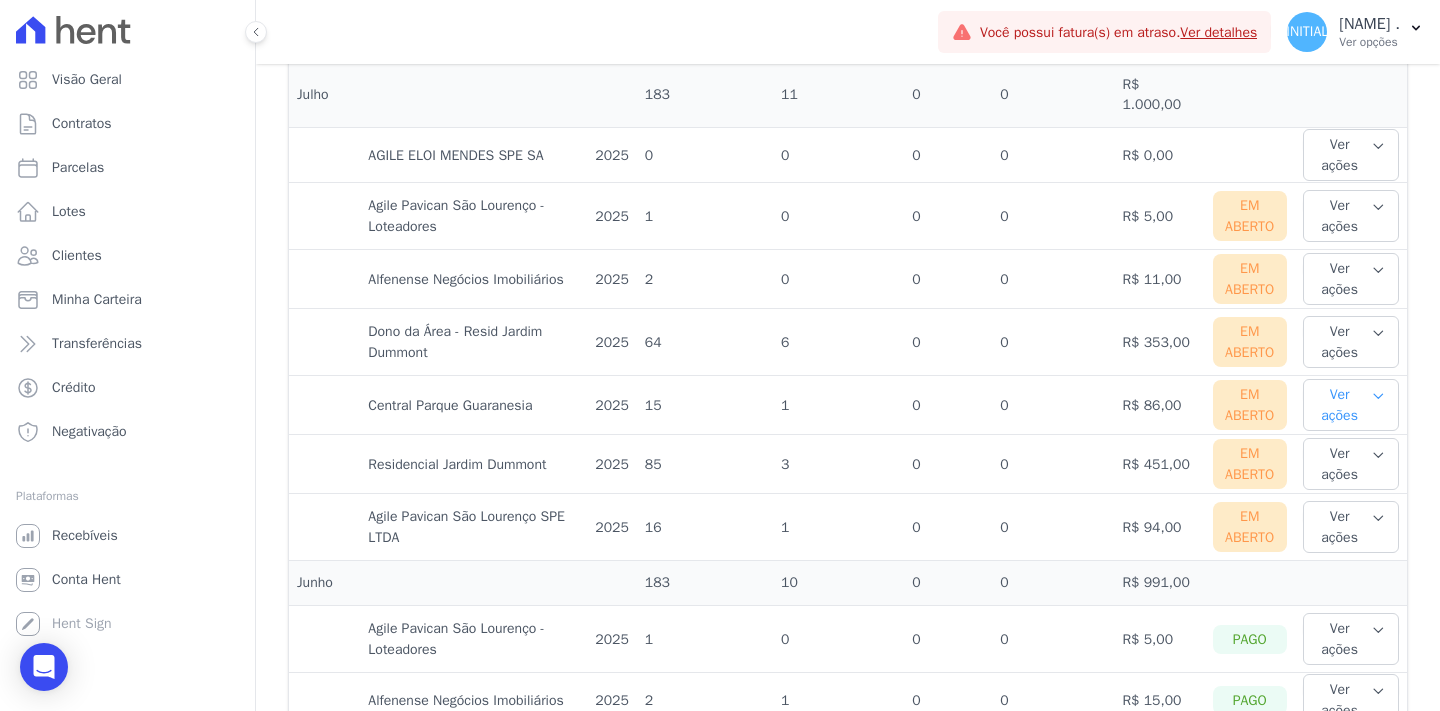 click on "Ver ações" at bounding box center (1351, 405) 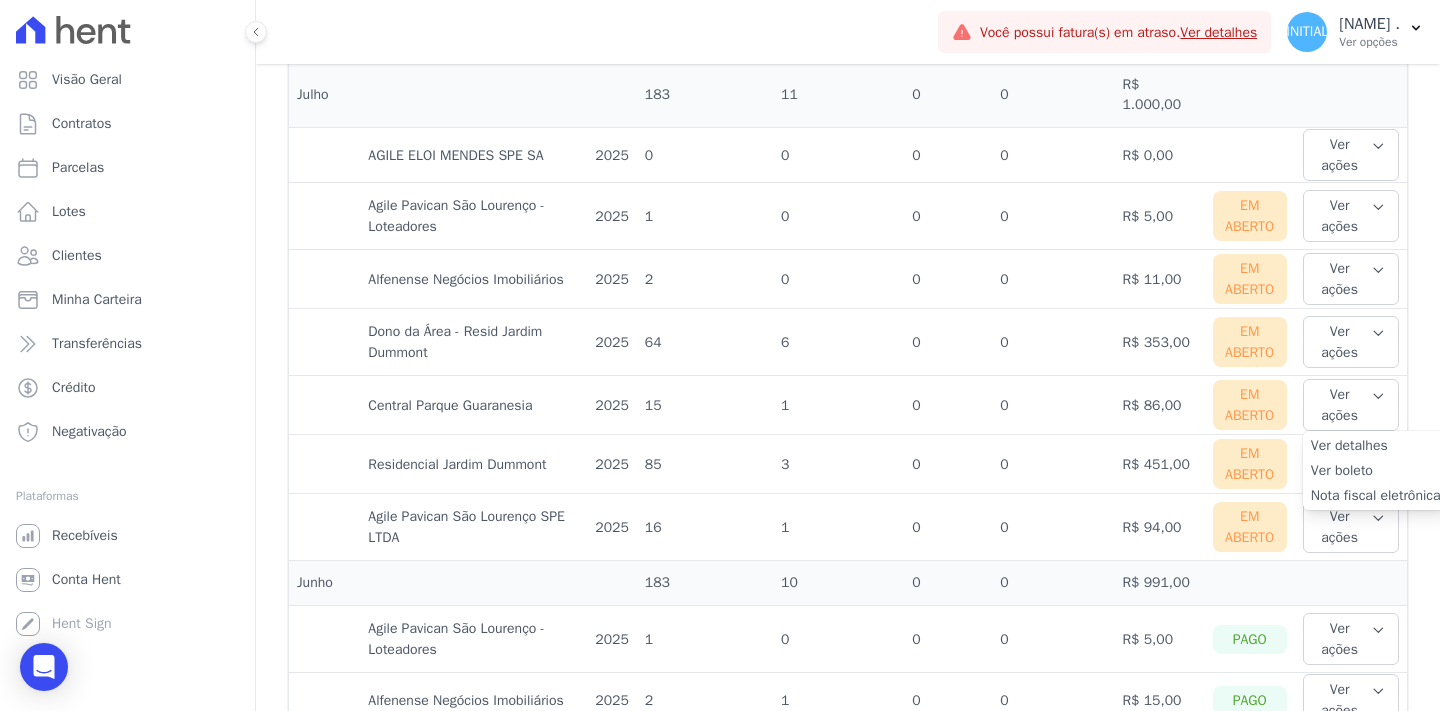 click on "Ver boleto" at bounding box center (1376, 470) 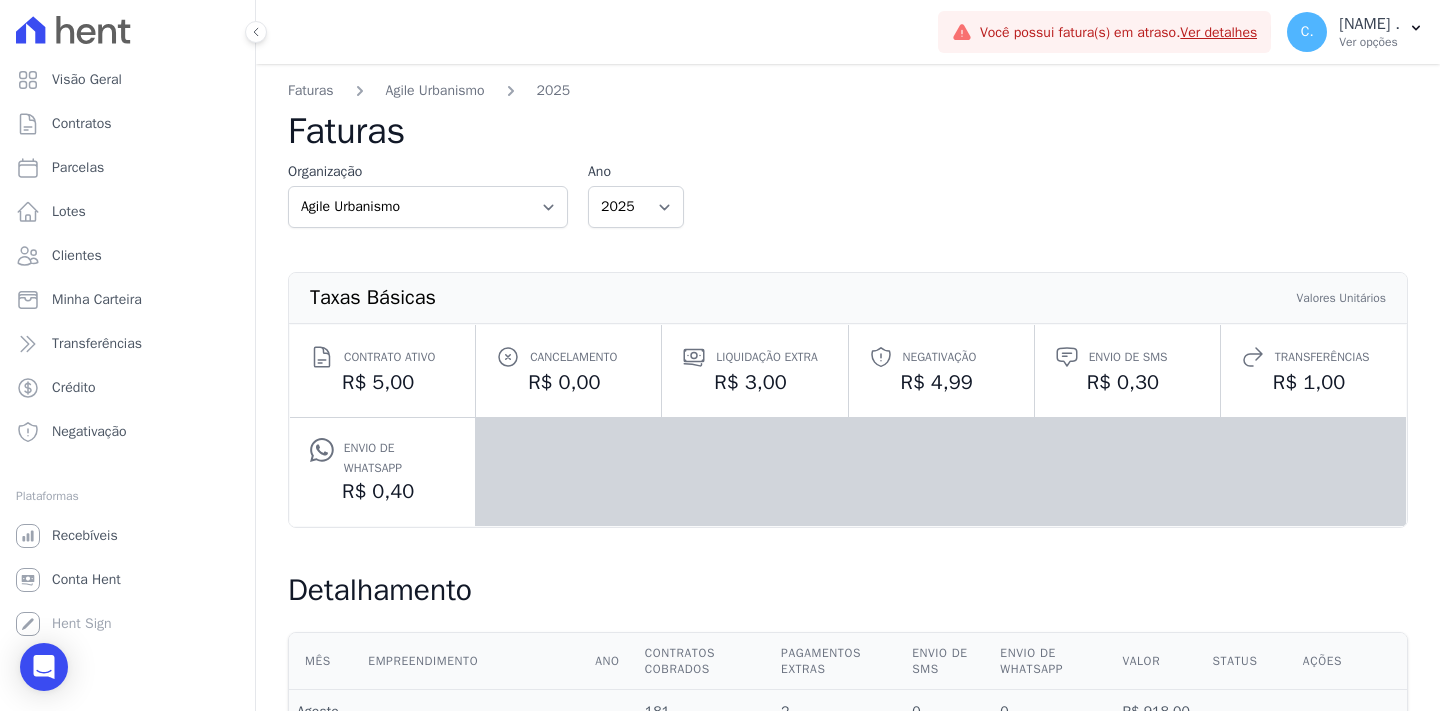 scroll, scrollTop: 0, scrollLeft: 0, axis: both 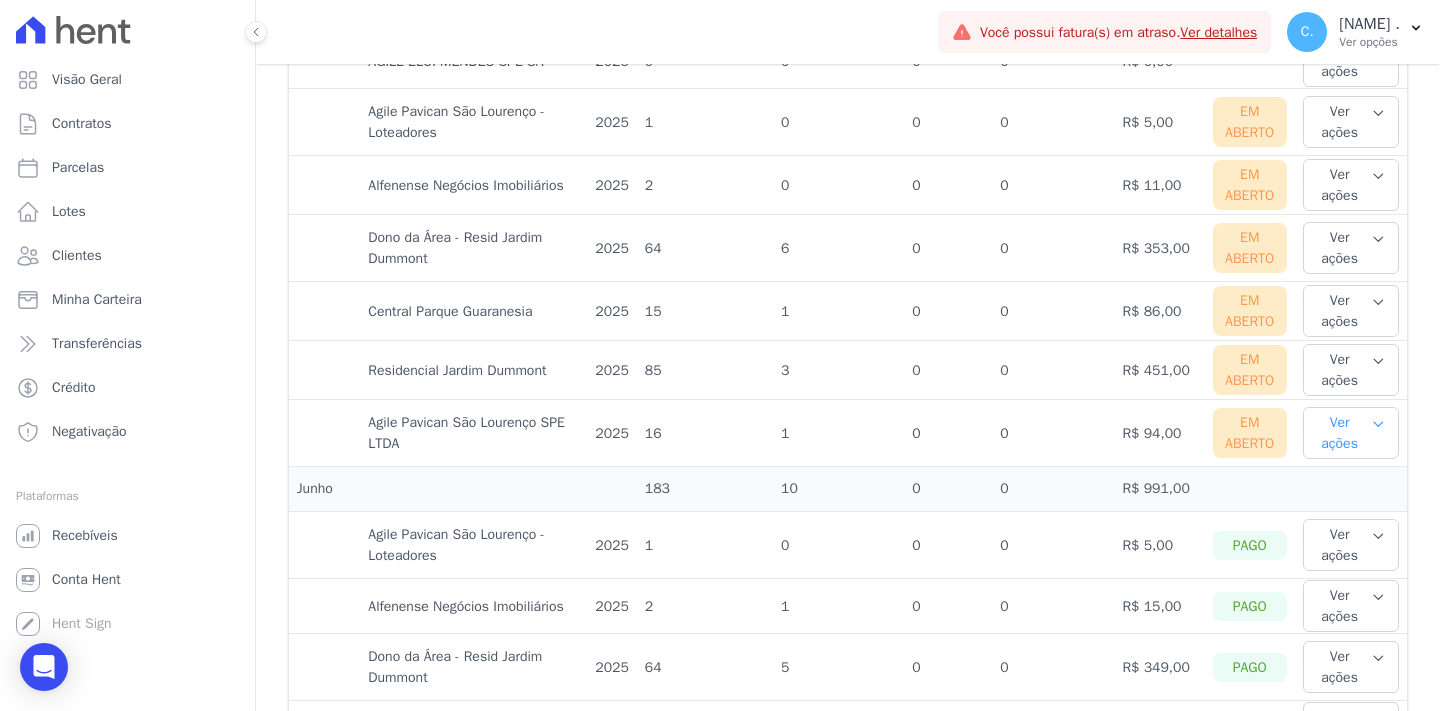 click on "Ver ações" at bounding box center [1351, 433] 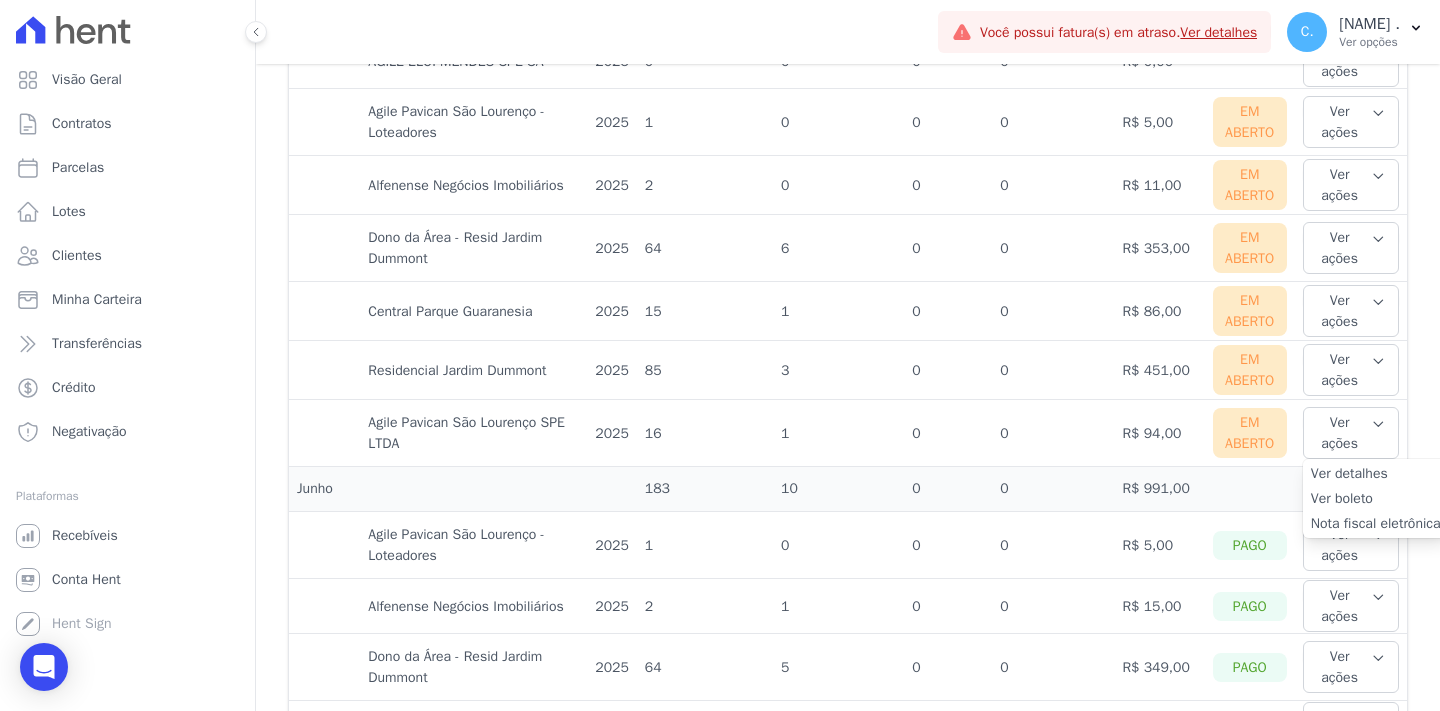 click on "Ver boleto" at bounding box center [1376, 498] 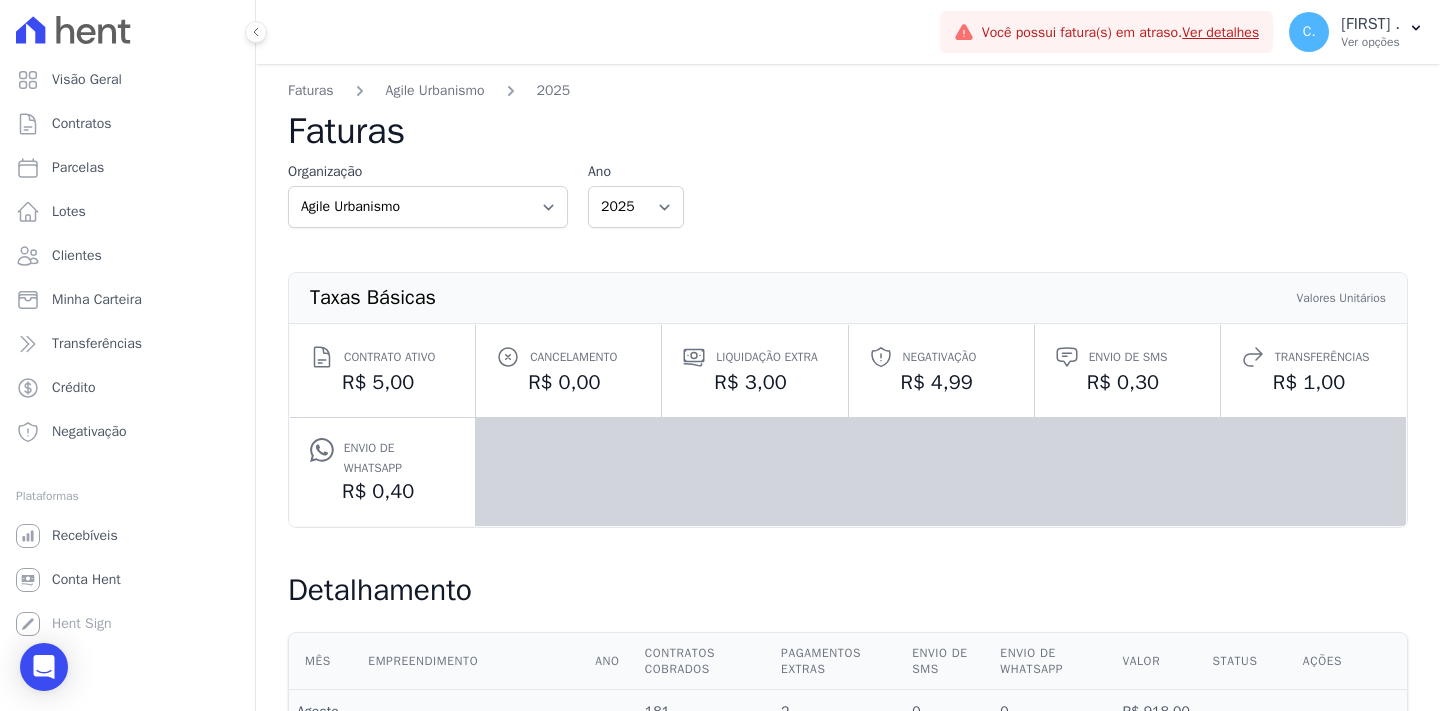 scroll, scrollTop: 0, scrollLeft: 0, axis: both 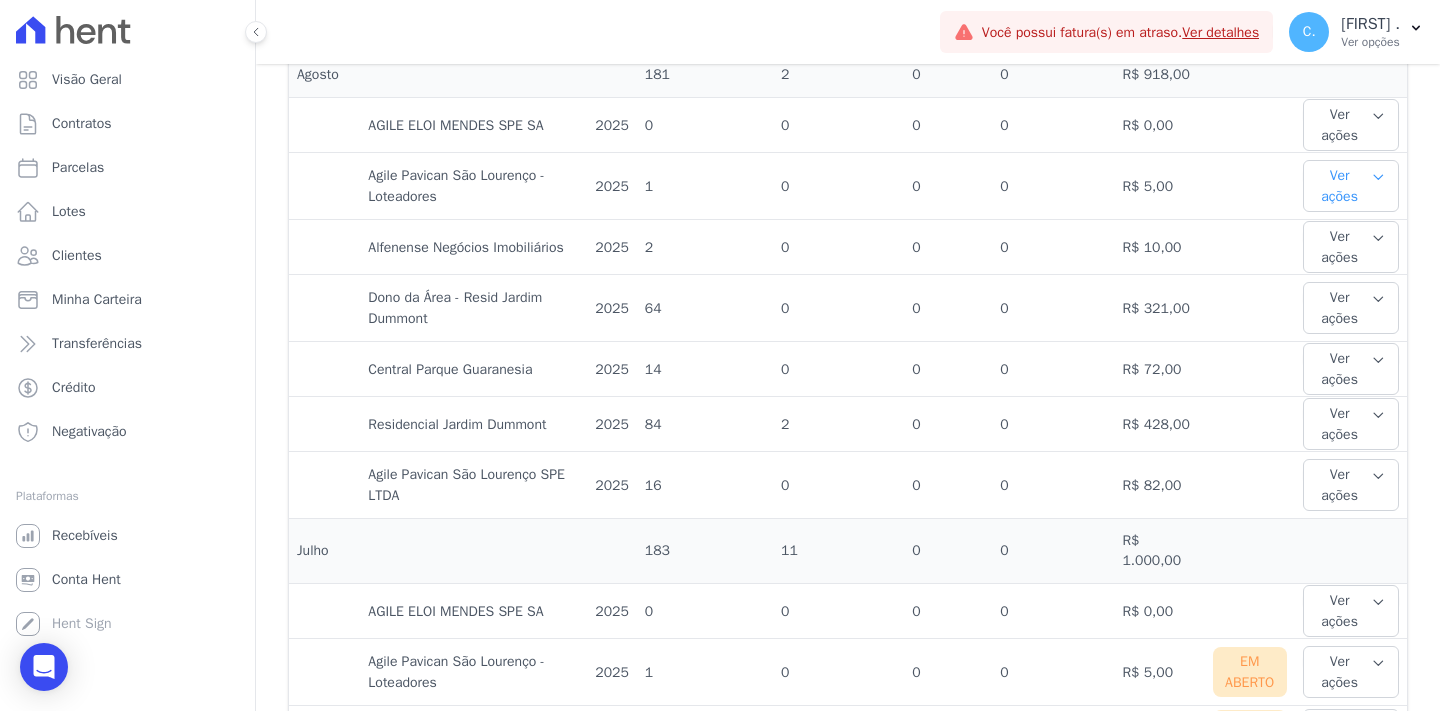 click on "Ver ações" at bounding box center [1351, 186] 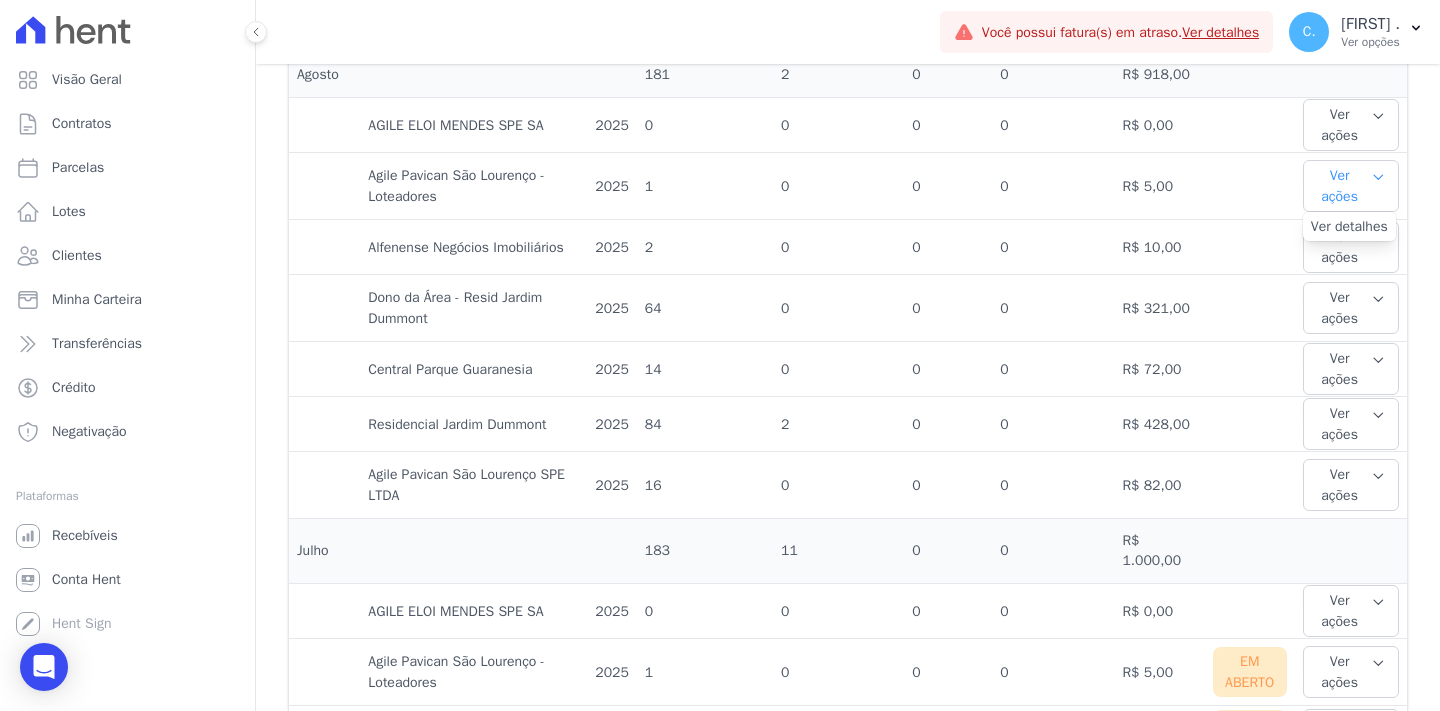 click 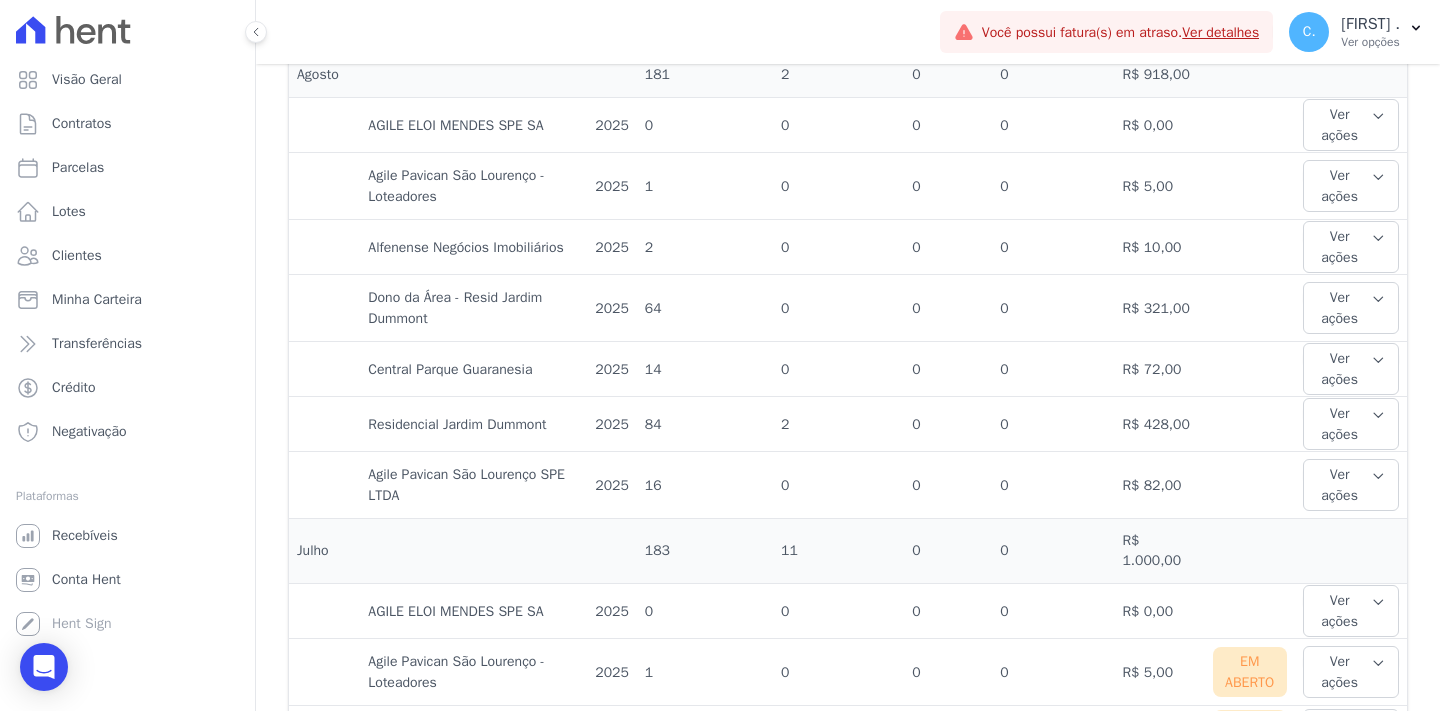 scroll, scrollTop: 813, scrollLeft: 0, axis: vertical 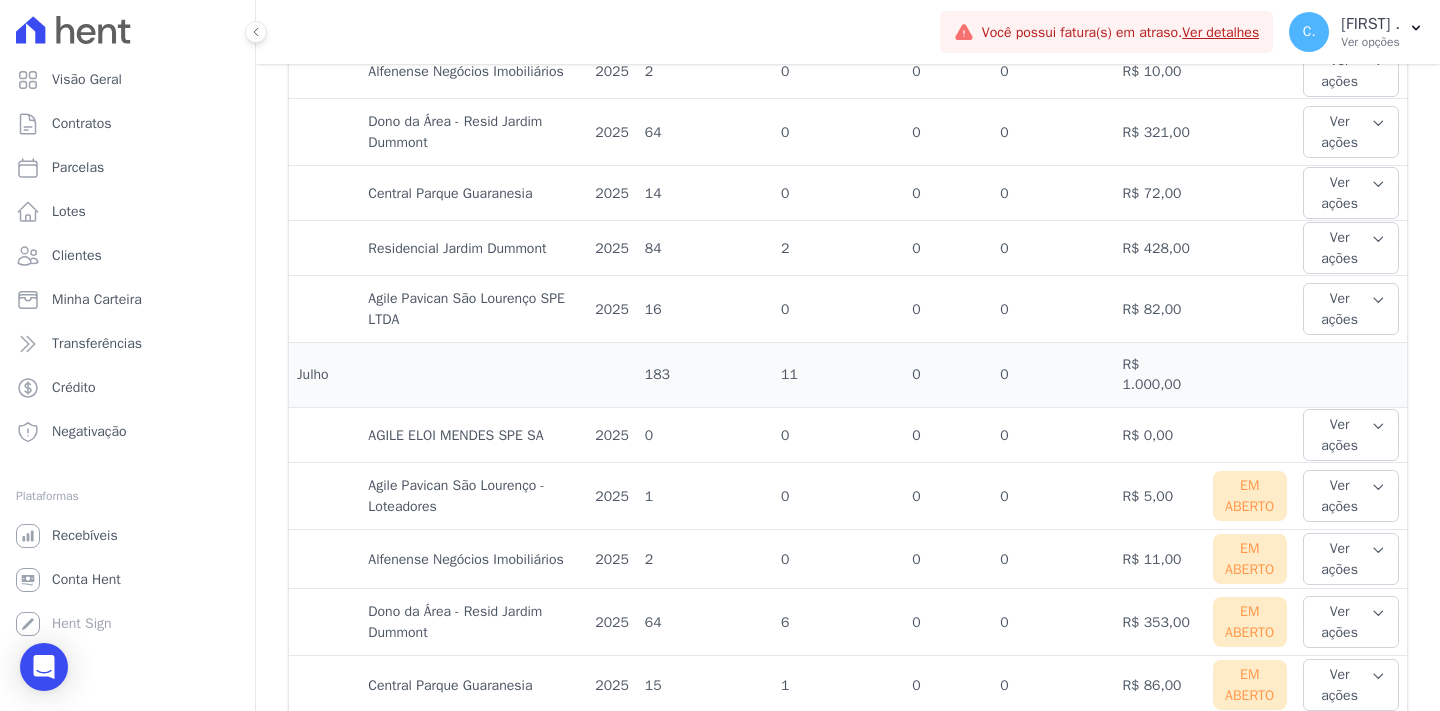 click on "Ver ações
Ver detalhes
Ver boleto
Nota fiscal eletrônica" at bounding box center (1351, 496) 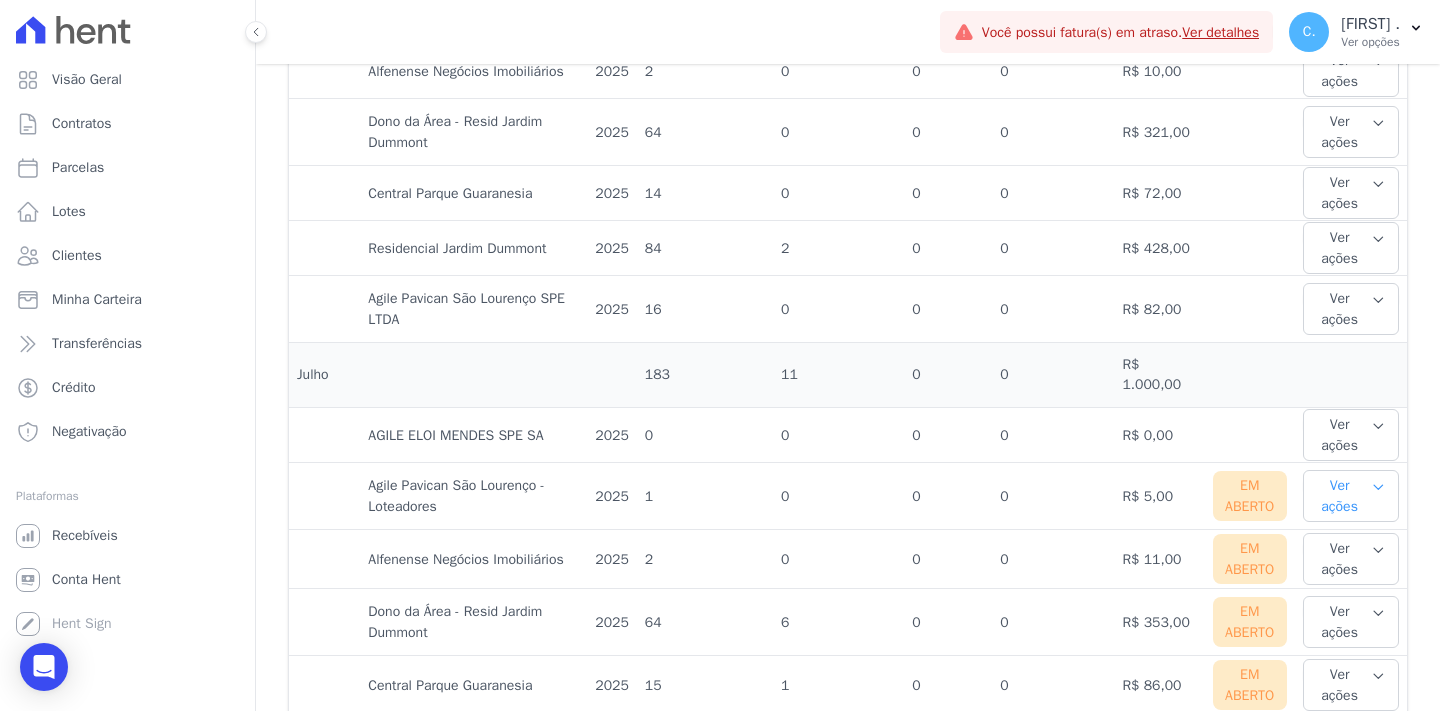 click on "Ver ações" at bounding box center [1351, 496] 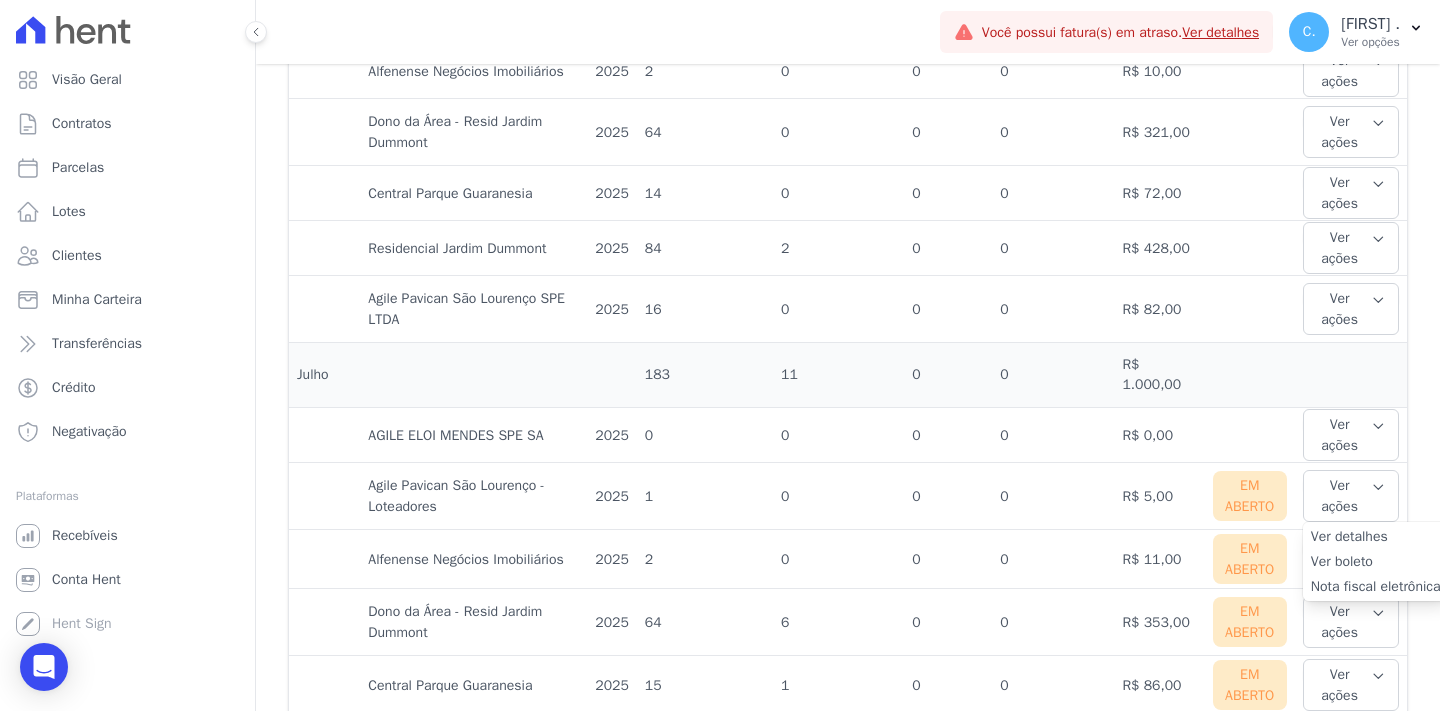 click on "Ver boleto" at bounding box center (1376, 561) 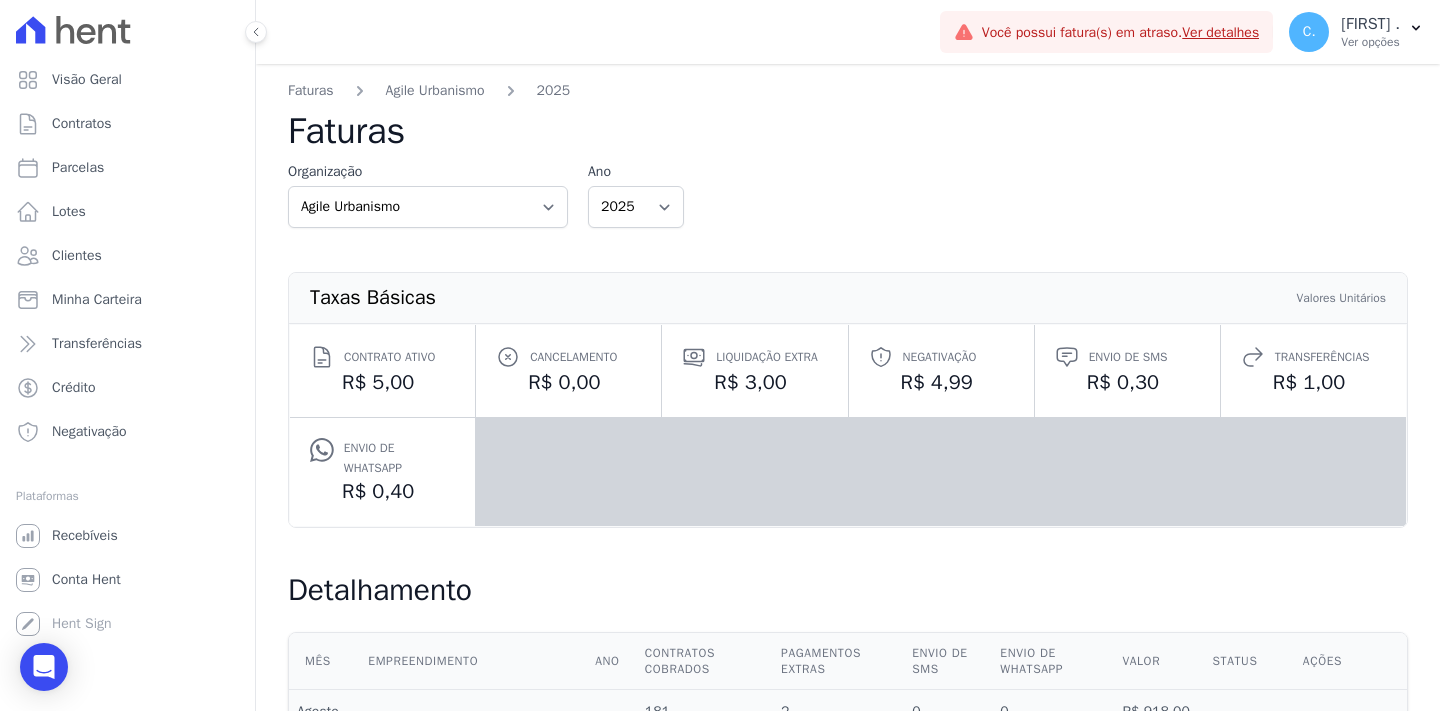 scroll, scrollTop: 0, scrollLeft: 0, axis: both 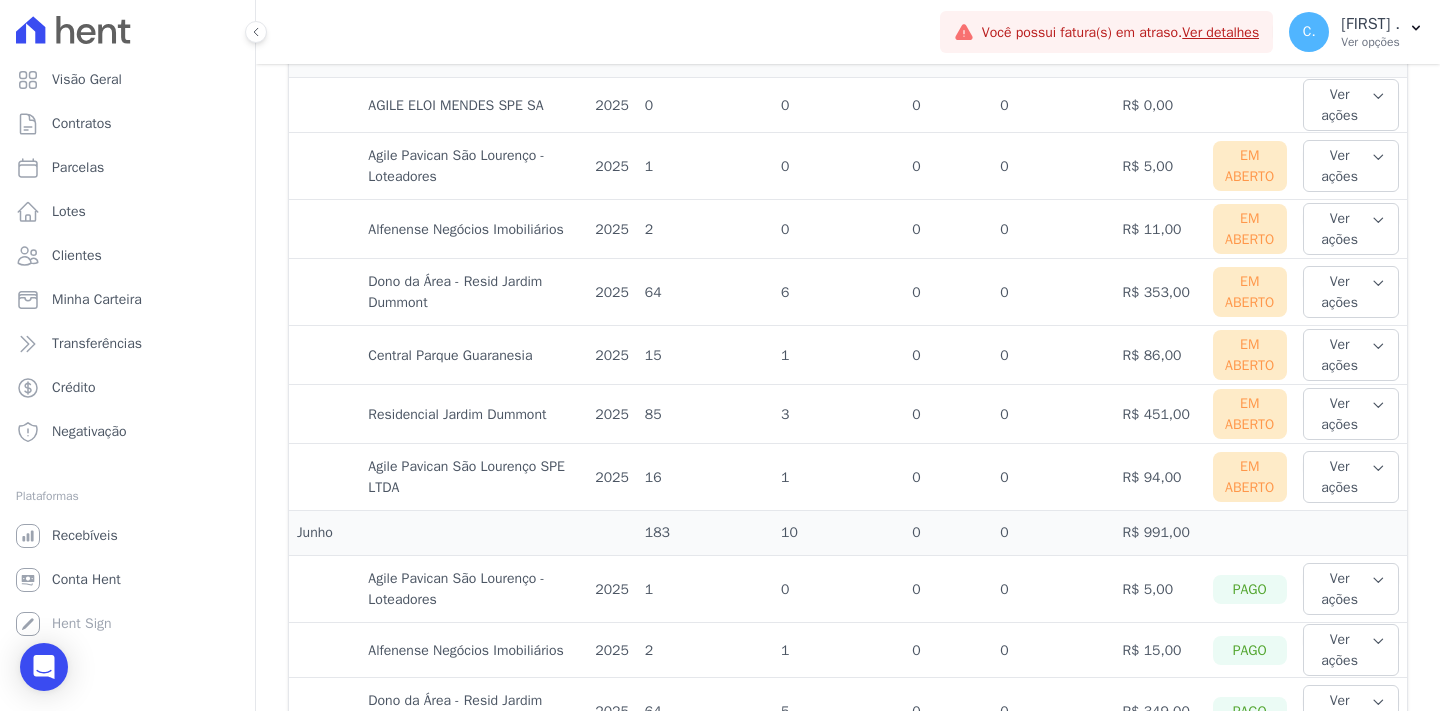 click on "Dono da Área - Resid Jardim Dummont" at bounding box center [473, 292] 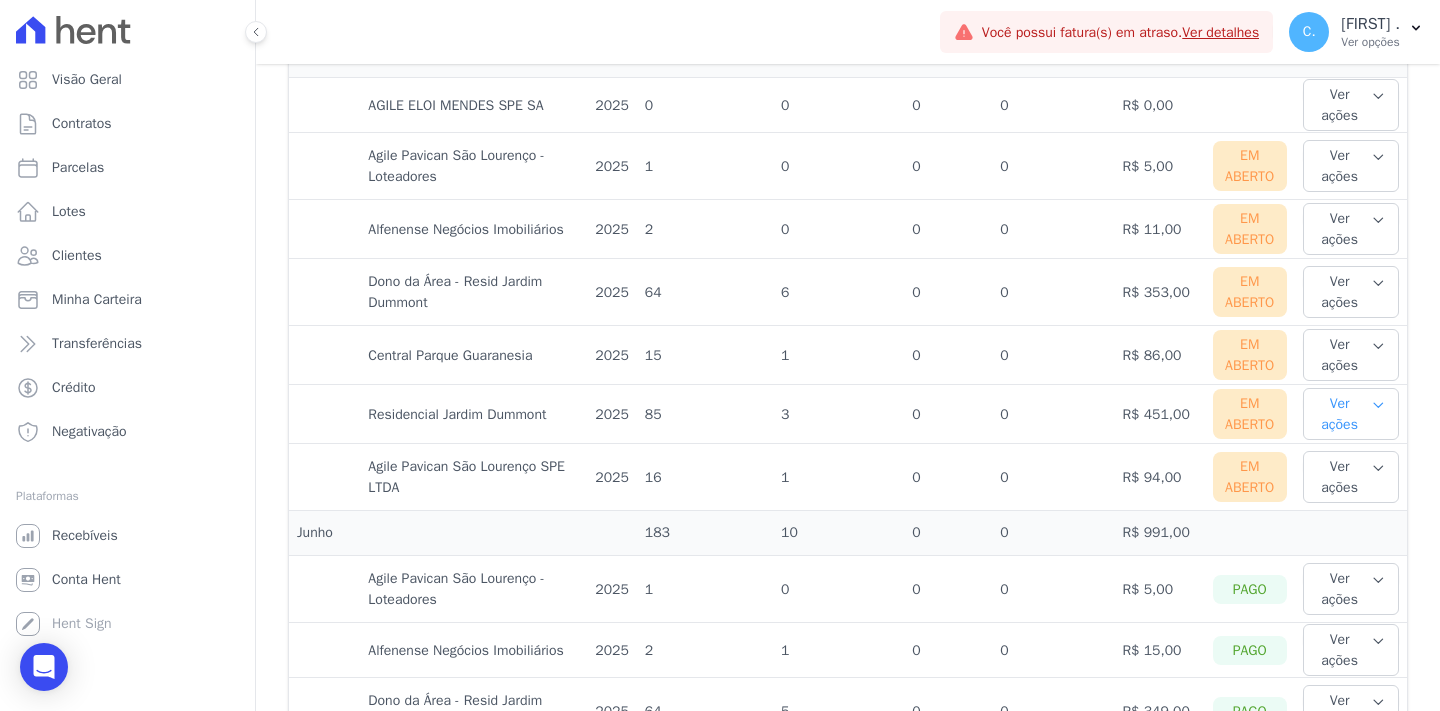click on "Ver ações" at bounding box center (1351, 414) 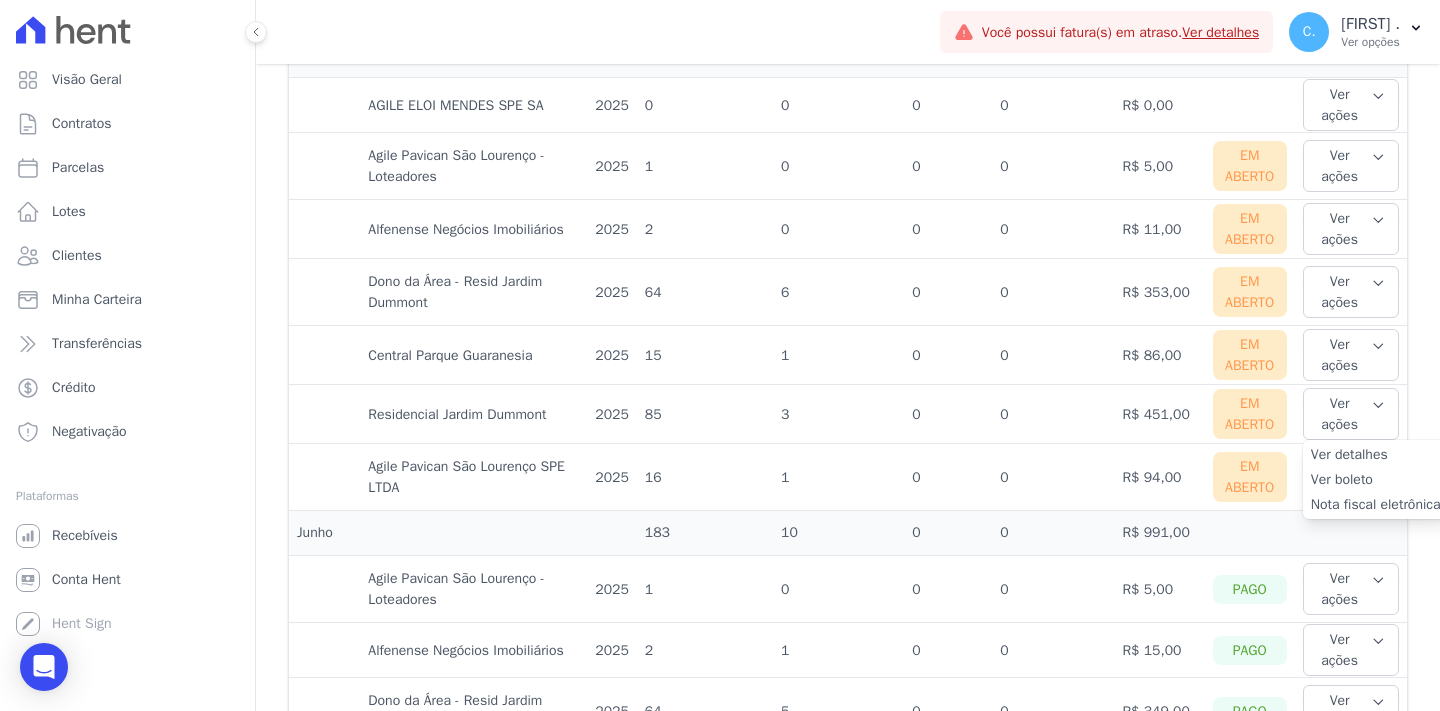 click on "Ver boleto" at bounding box center [1376, 479] 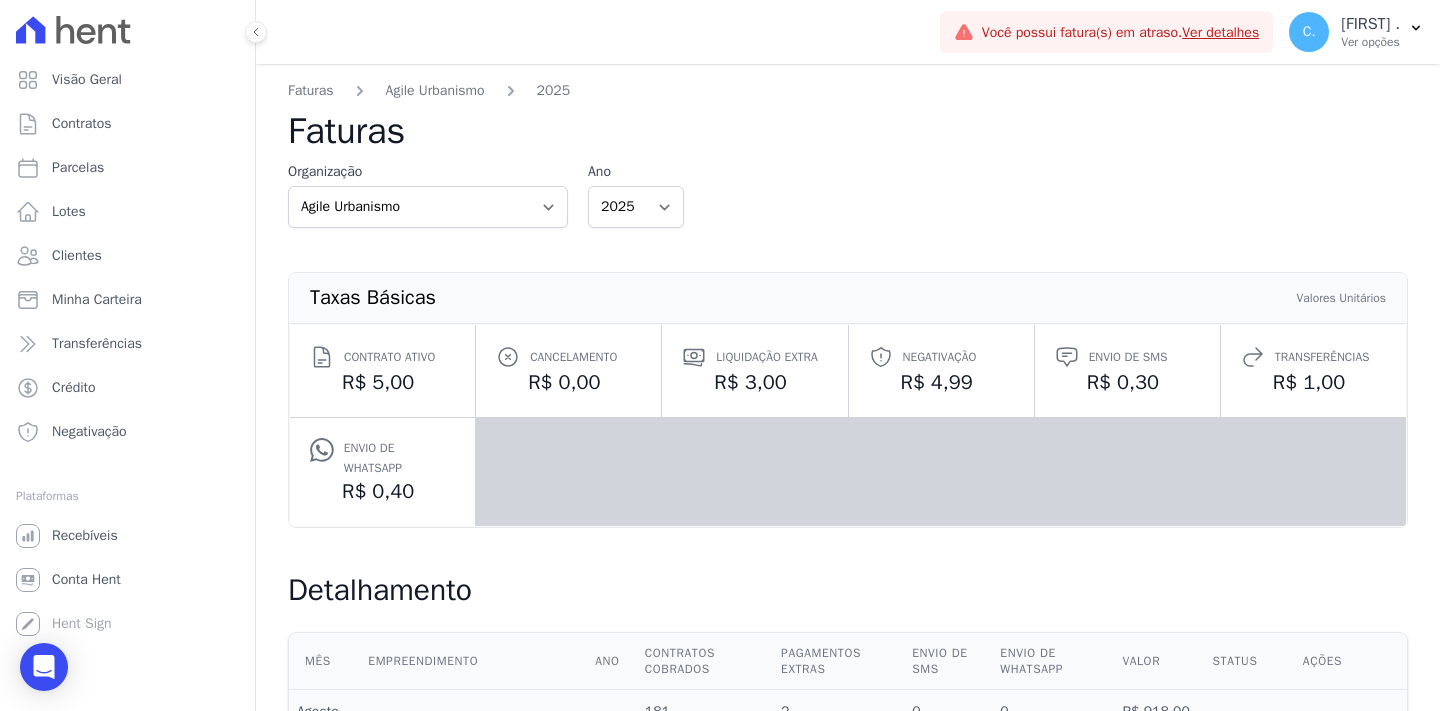 scroll, scrollTop: 0, scrollLeft: 0, axis: both 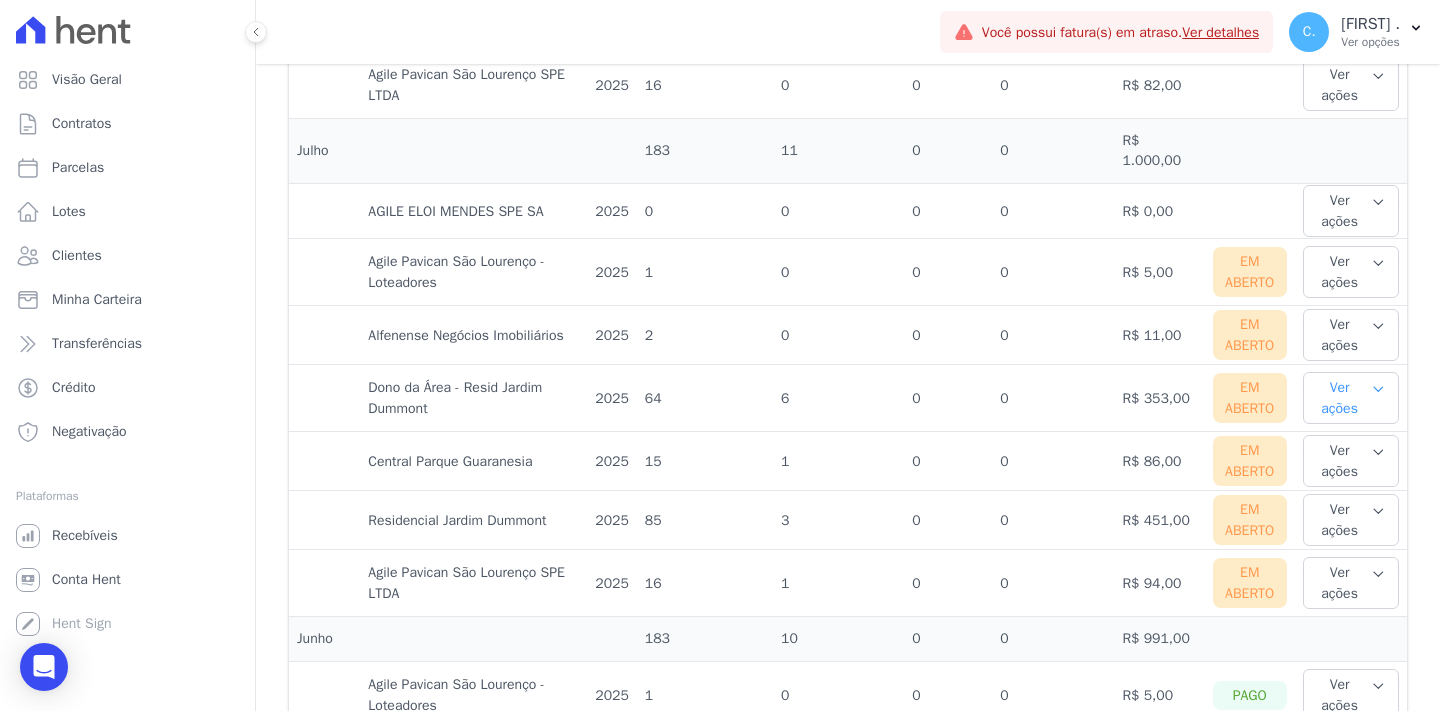 click on "Ver ações" at bounding box center (1351, 398) 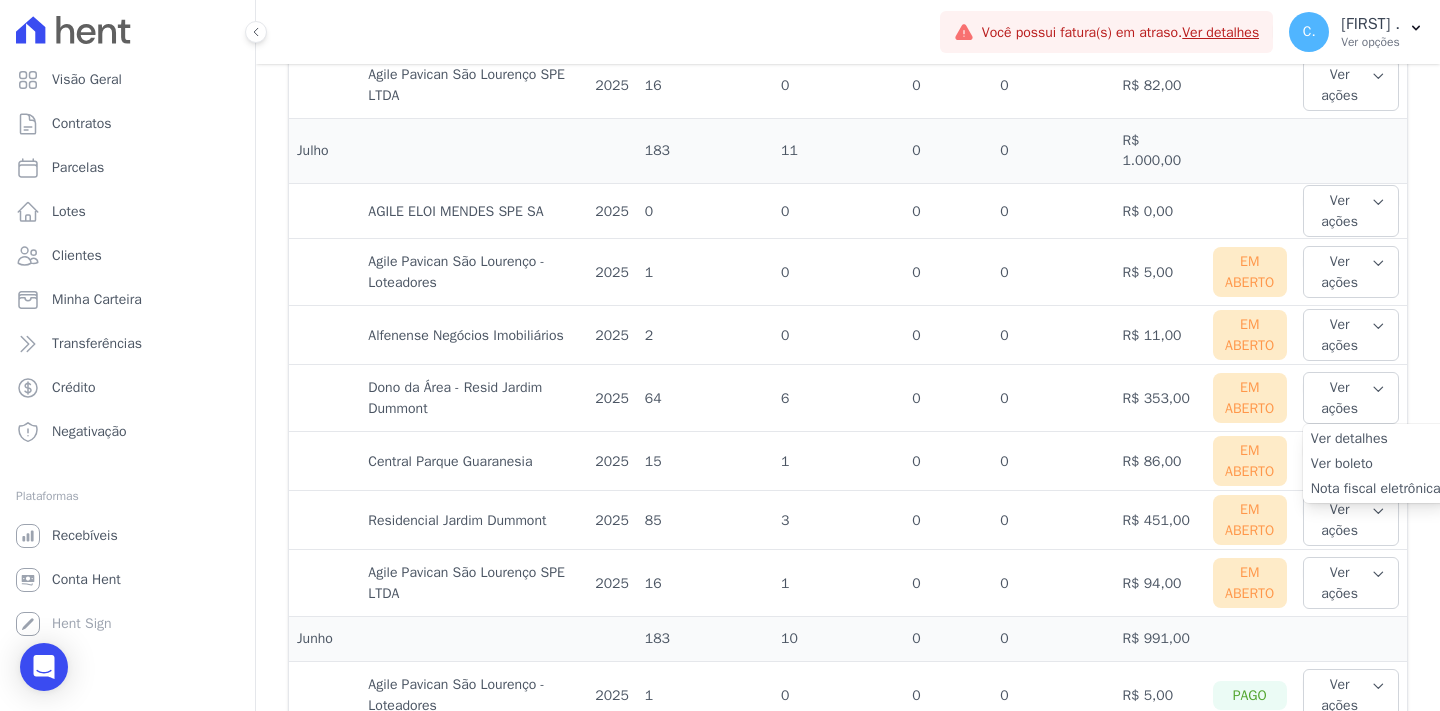 click on "Ver boleto" at bounding box center [1376, 463] 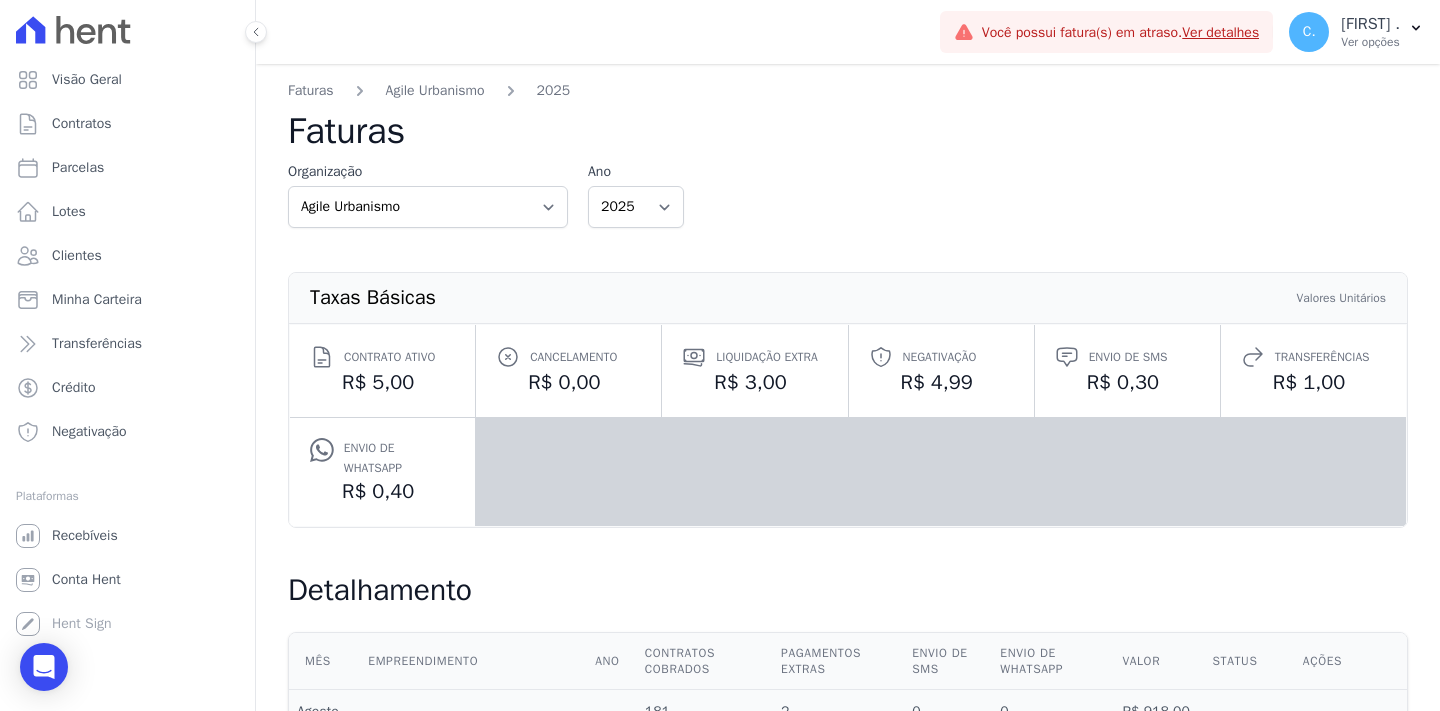 scroll, scrollTop: 0, scrollLeft: 0, axis: both 